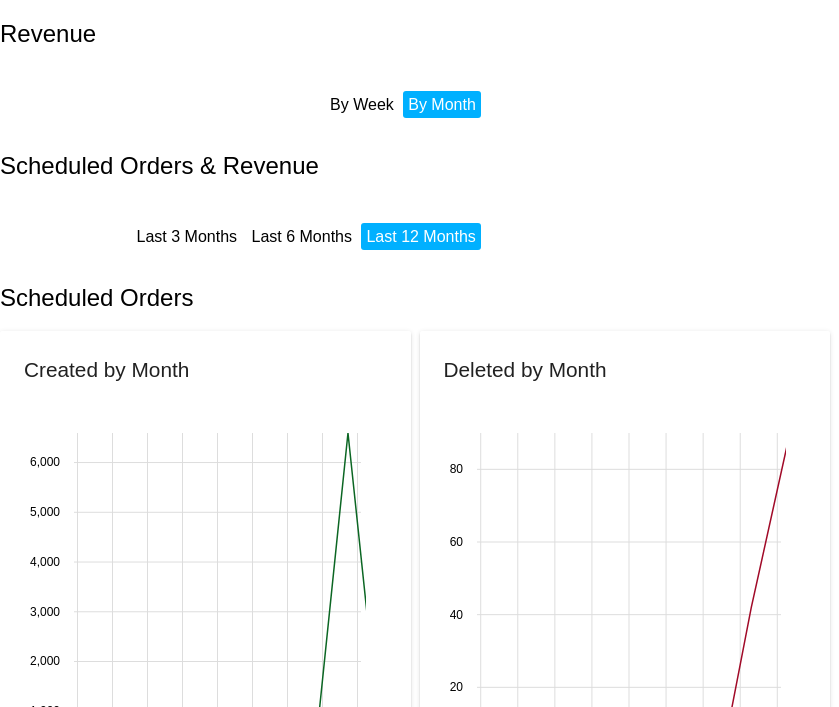 scroll, scrollTop: 0, scrollLeft: 0, axis: both 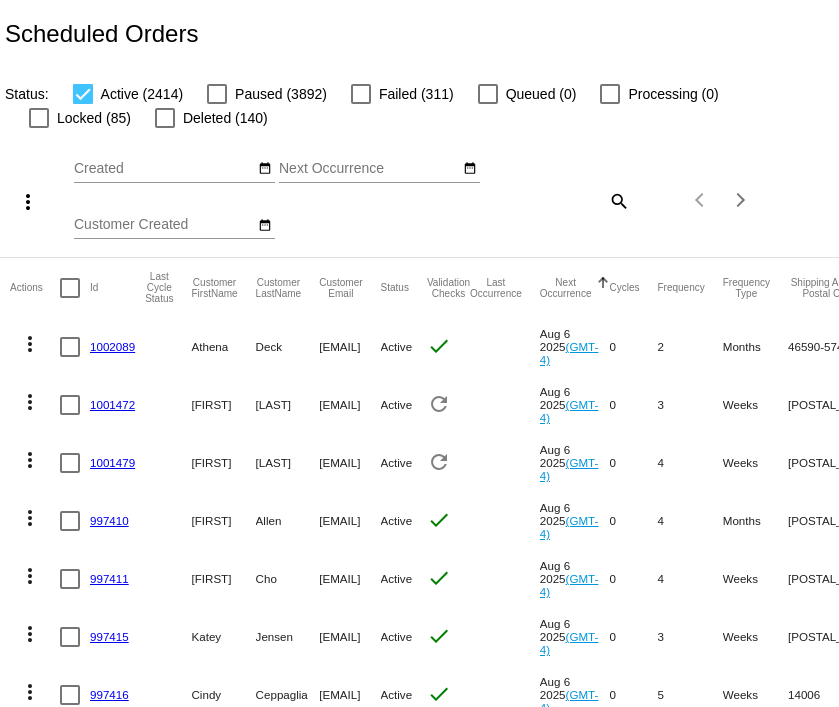 click on "search" 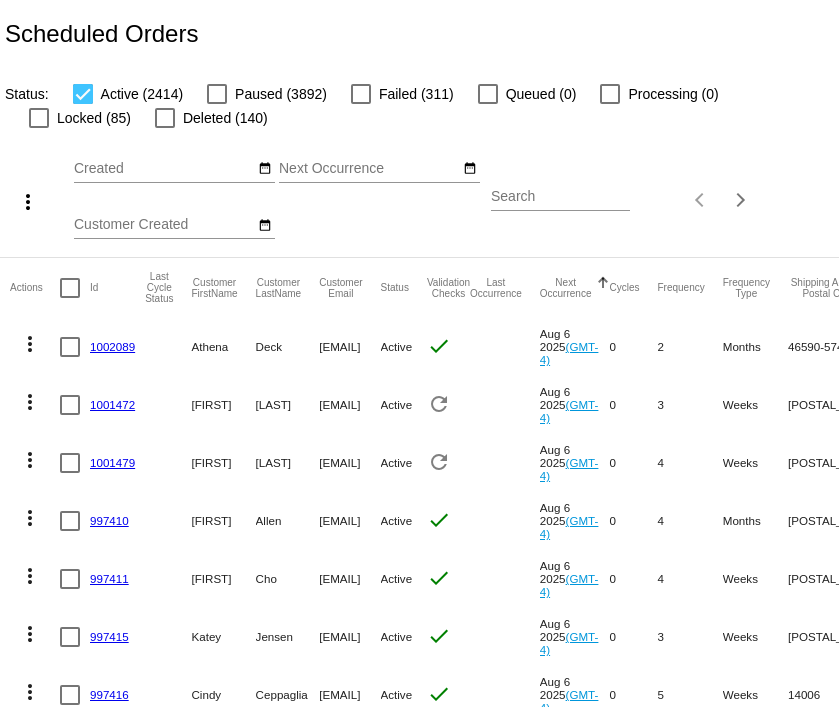 click on "Search" at bounding box center [560, 197] 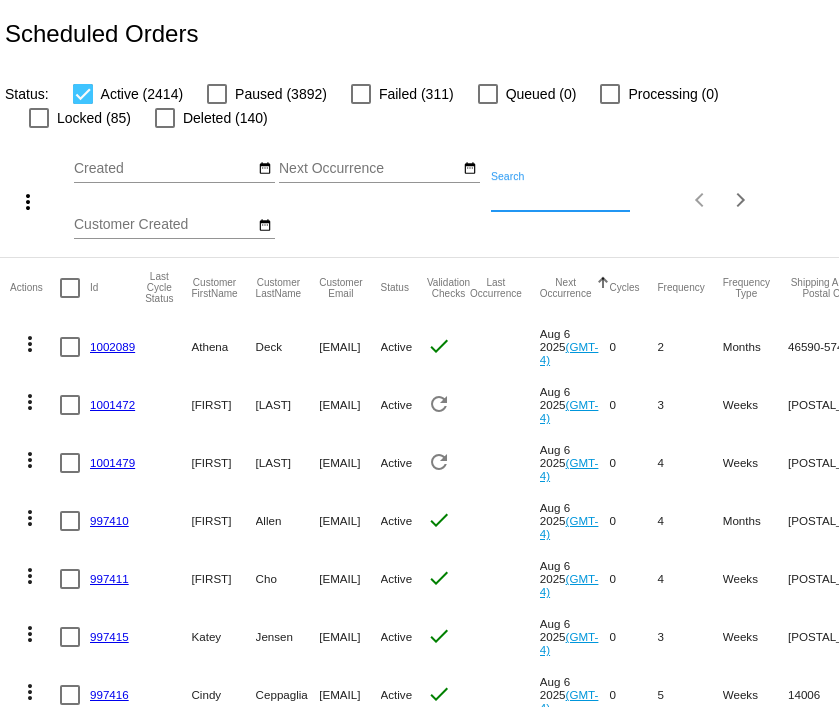 paste on "[EMAIL]" 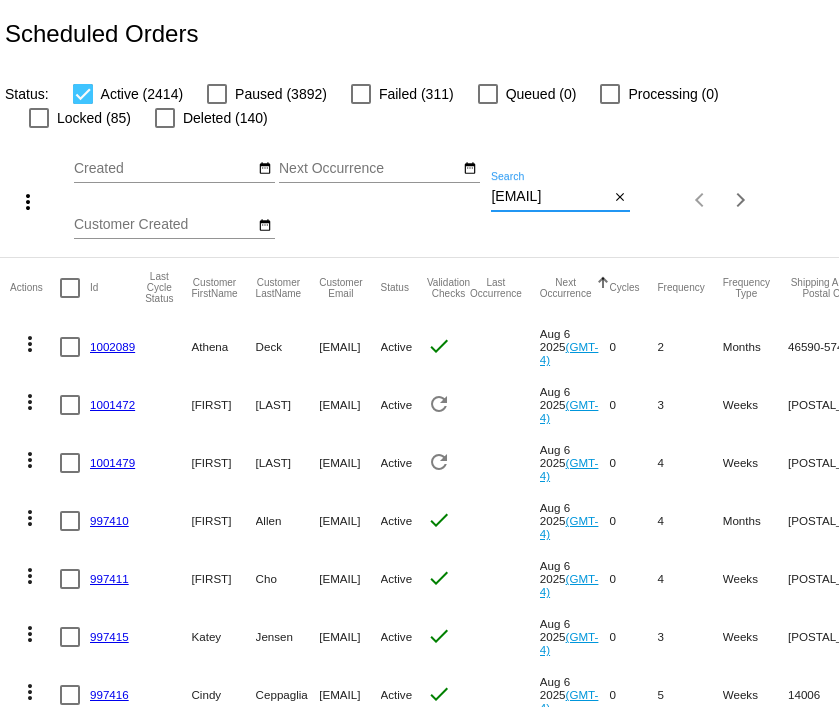 type on "[EMAIL]" 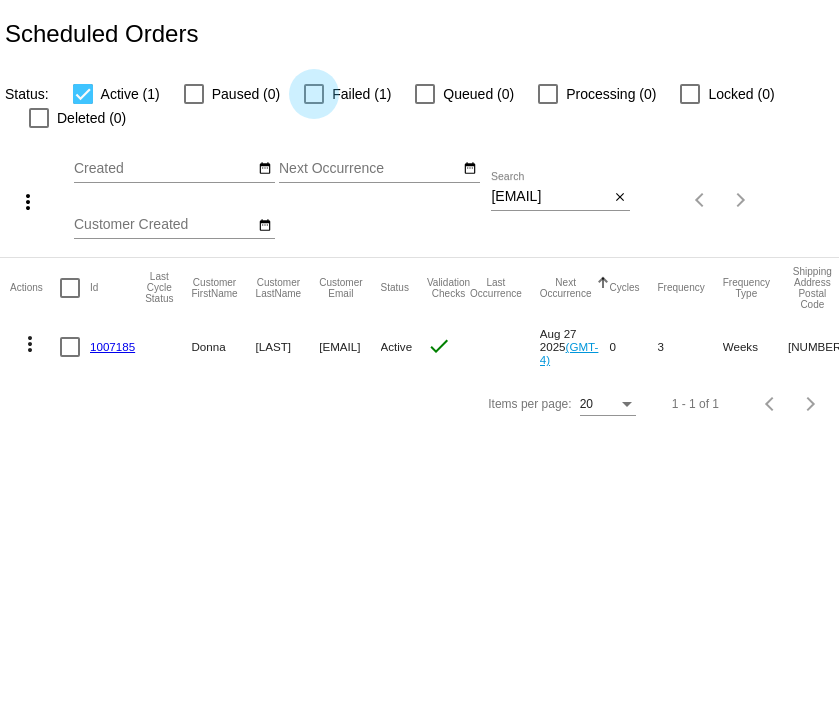 click at bounding box center [314, 94] 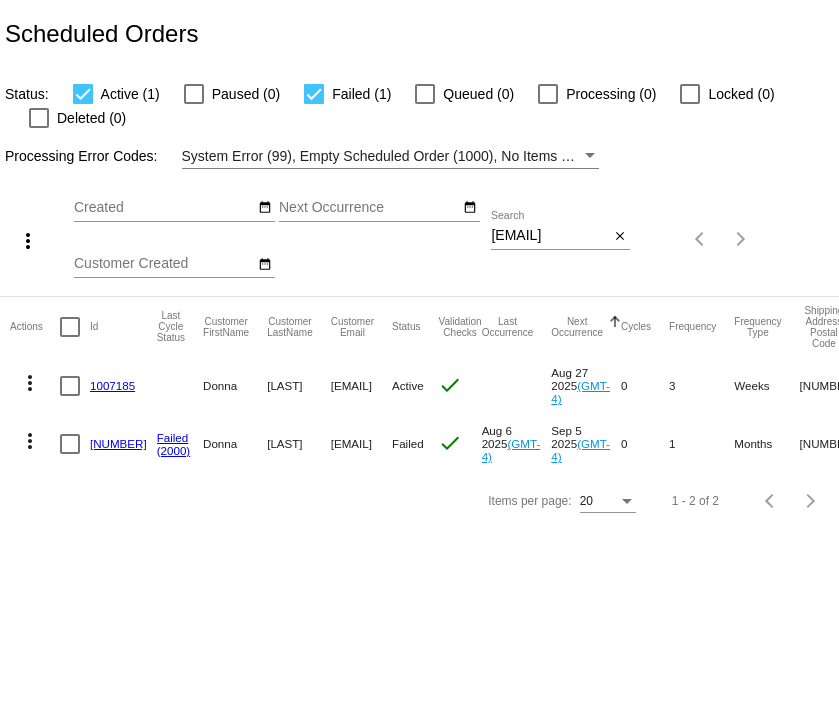 scroll, scrollTop: 0, scrollLeft: 0, axis: both 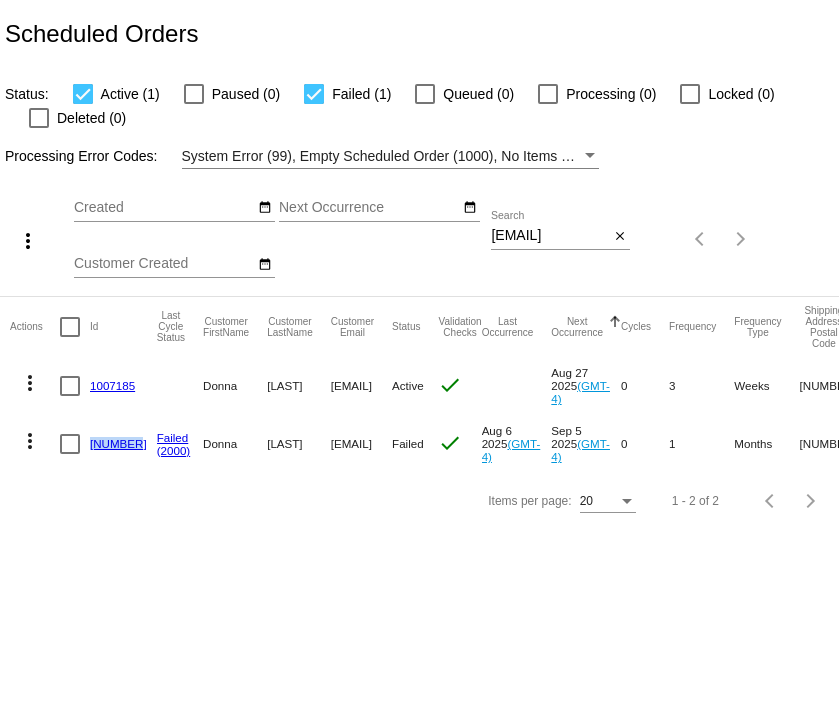 click on "1007185" 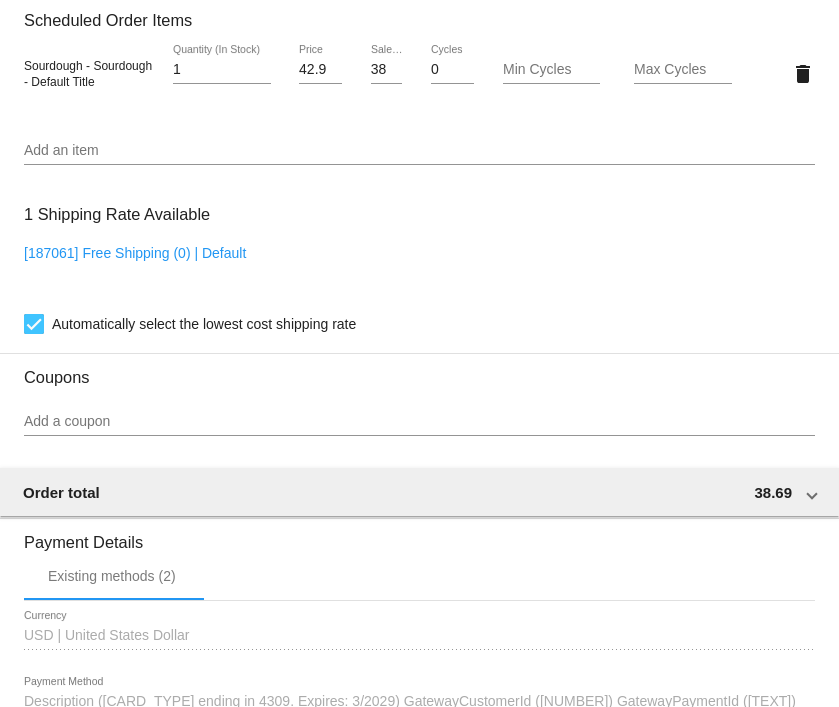 scroll, scrollTop: 1208, scrollLeft: 0, axis: vertical 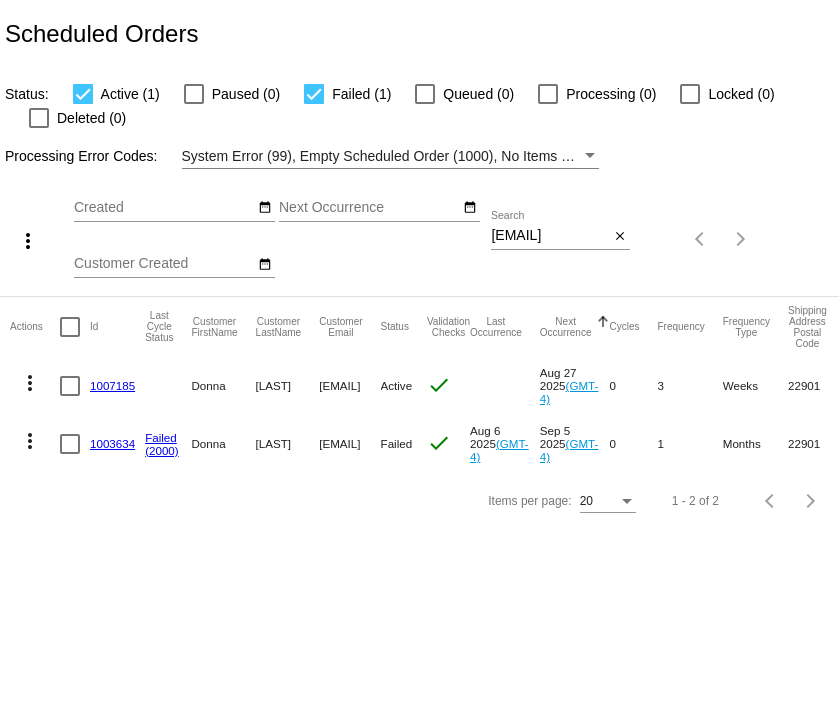 click on "[NUMBER]" 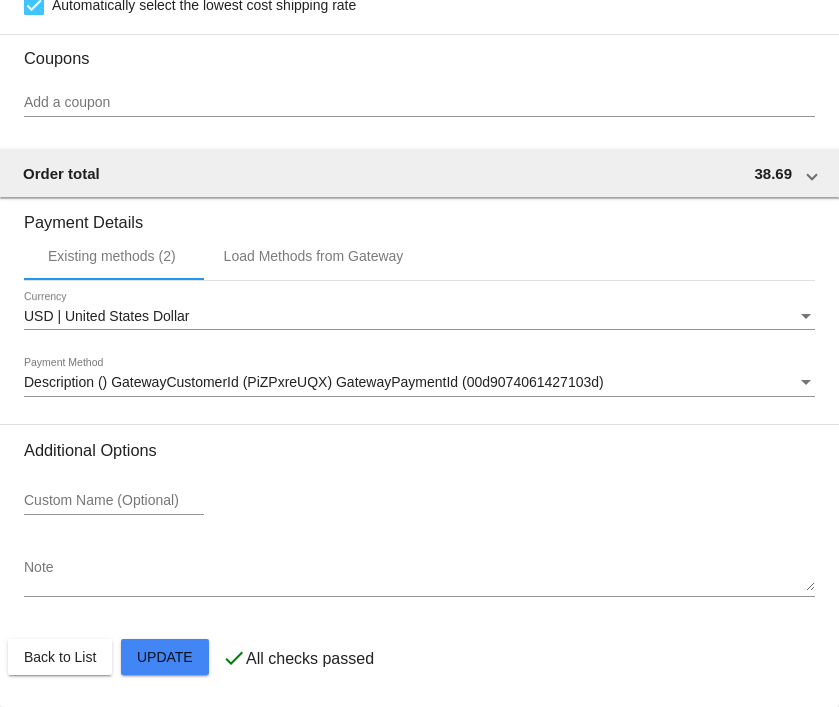 scroll, scrollTop: 1829, scrollLeft: 0, axis: vertical 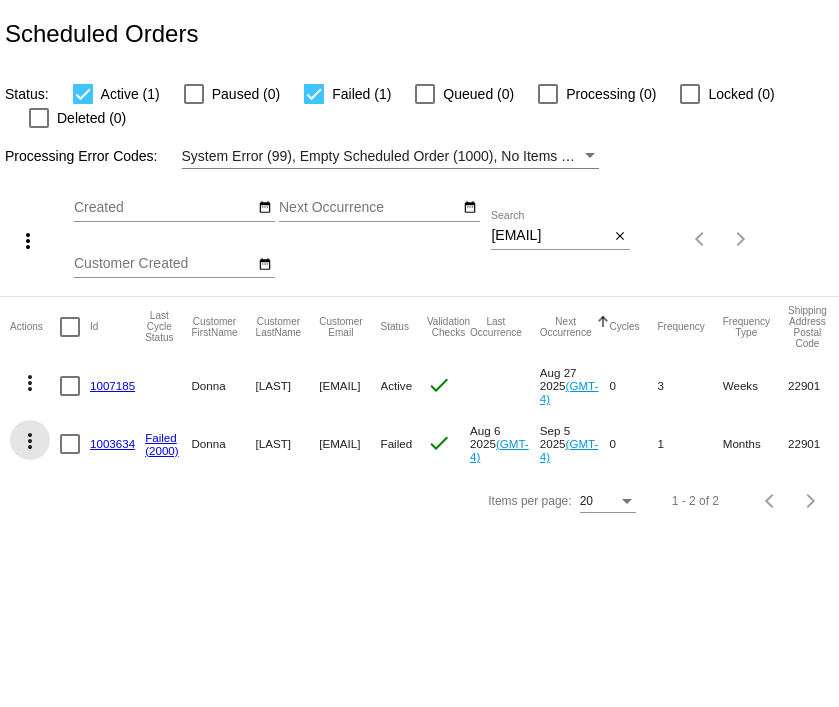 click on "more_vert" 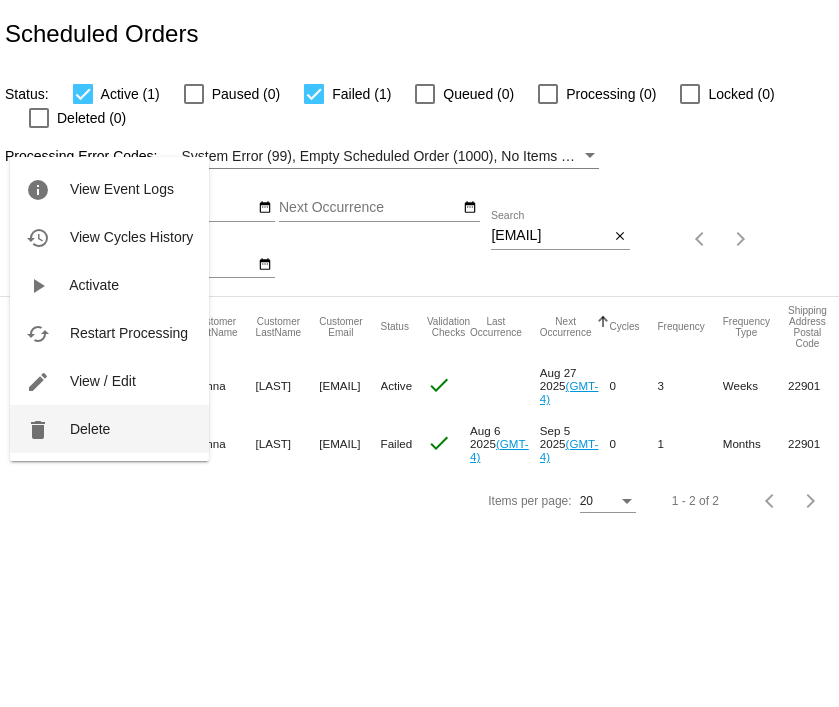 click on "delete
Delete" at bounding box center [109, 429] 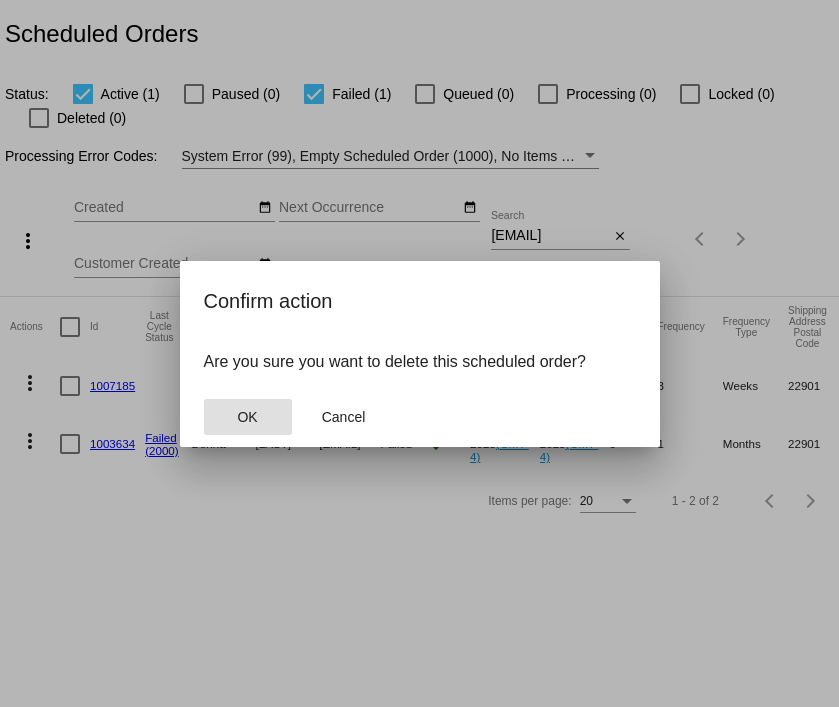 click on "OK" 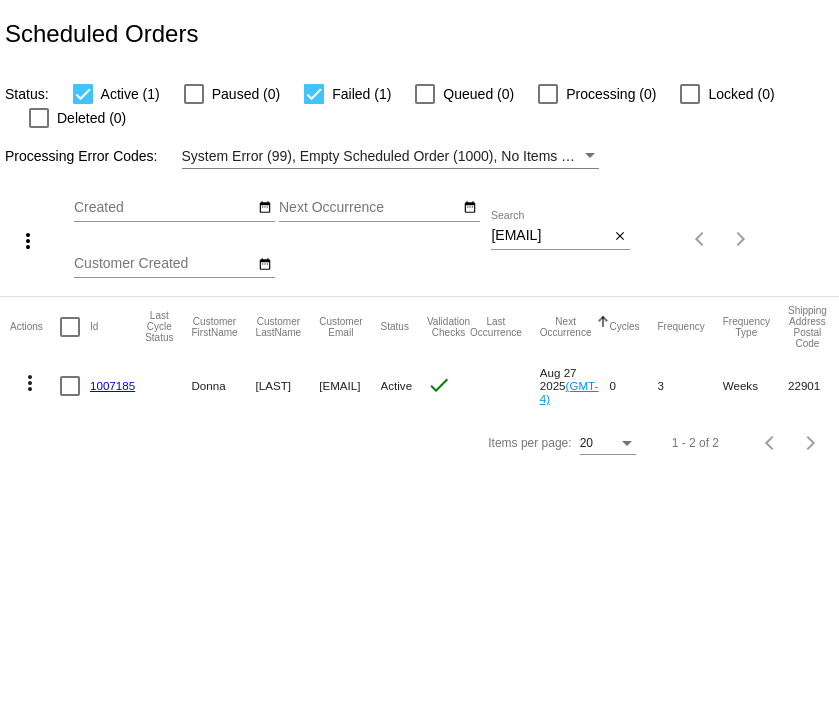 click on "1007185" 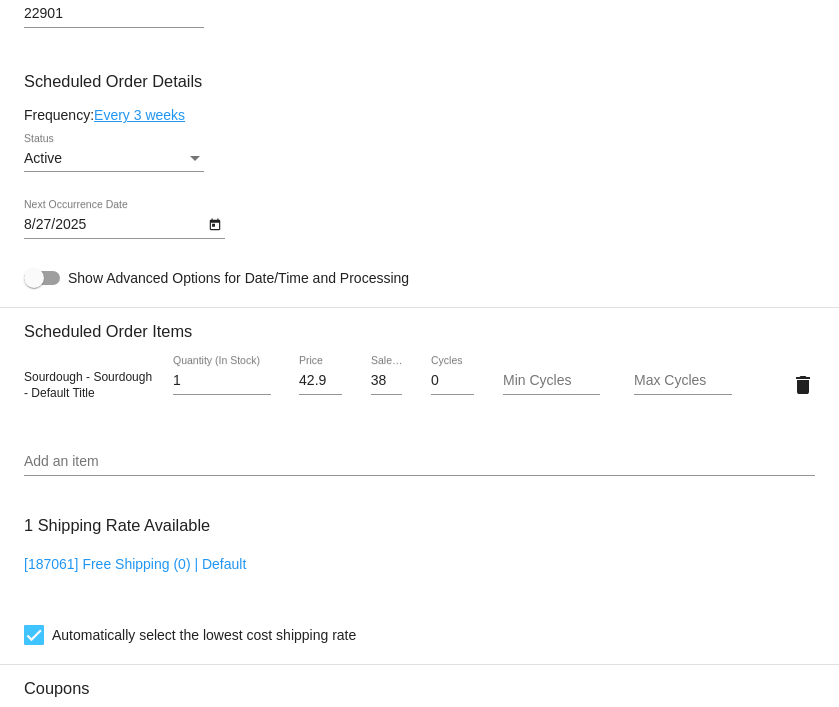 scroll, scrollTop: 950, scrollLeft: 0, axis: vertical 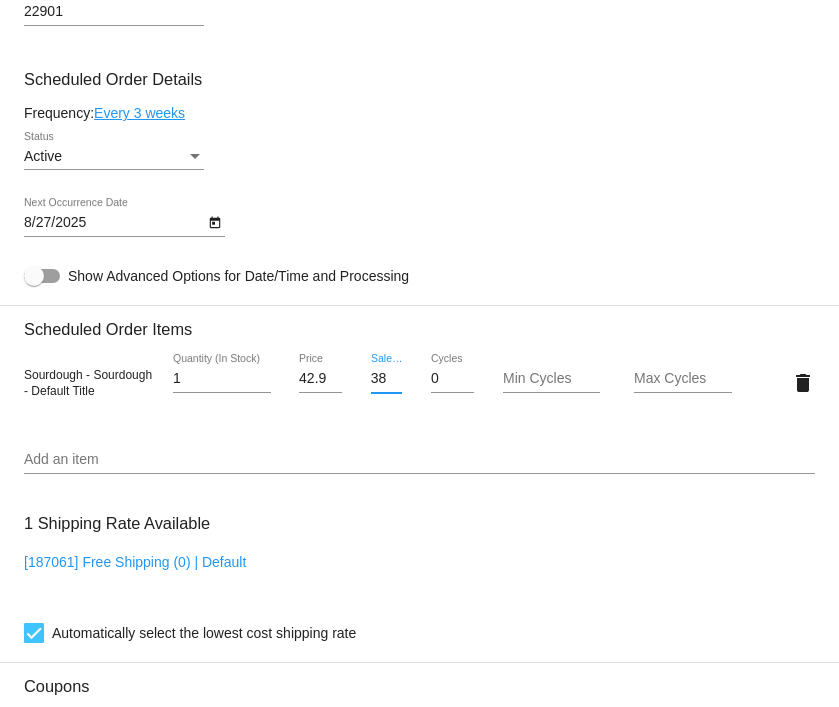 click on "38.69" at bounding box center (387, 379) 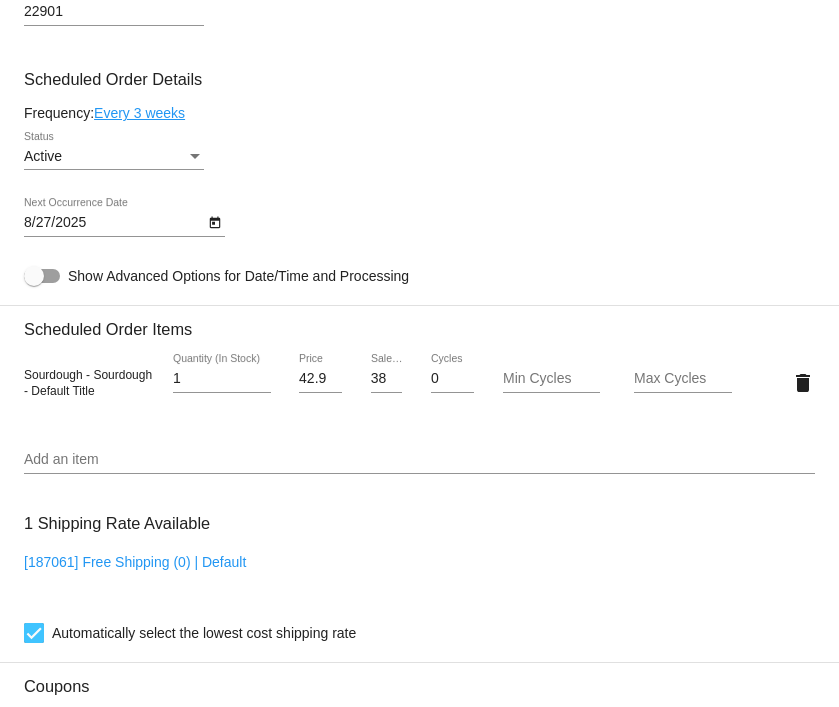 scroll, scrollTop: 1004, scrollLeft: 0, axis: vertical 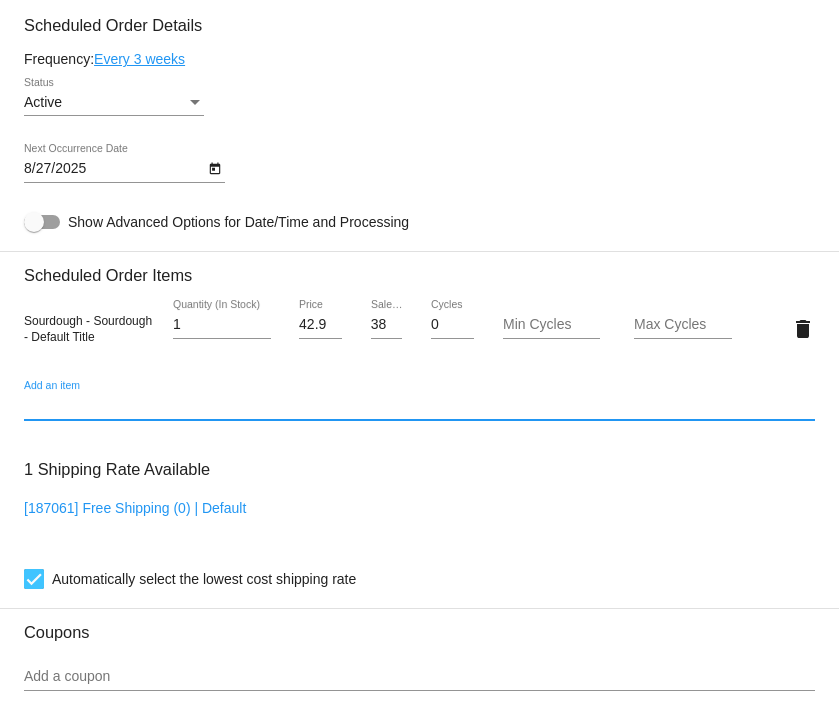 click on "Add an item" at bounding box center [419, 406] 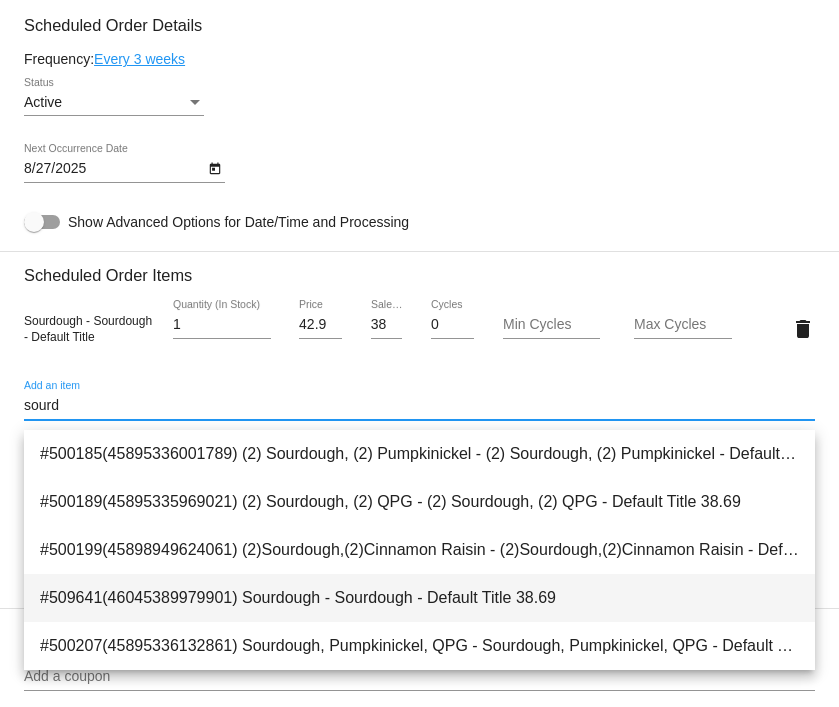 type on "sourd" 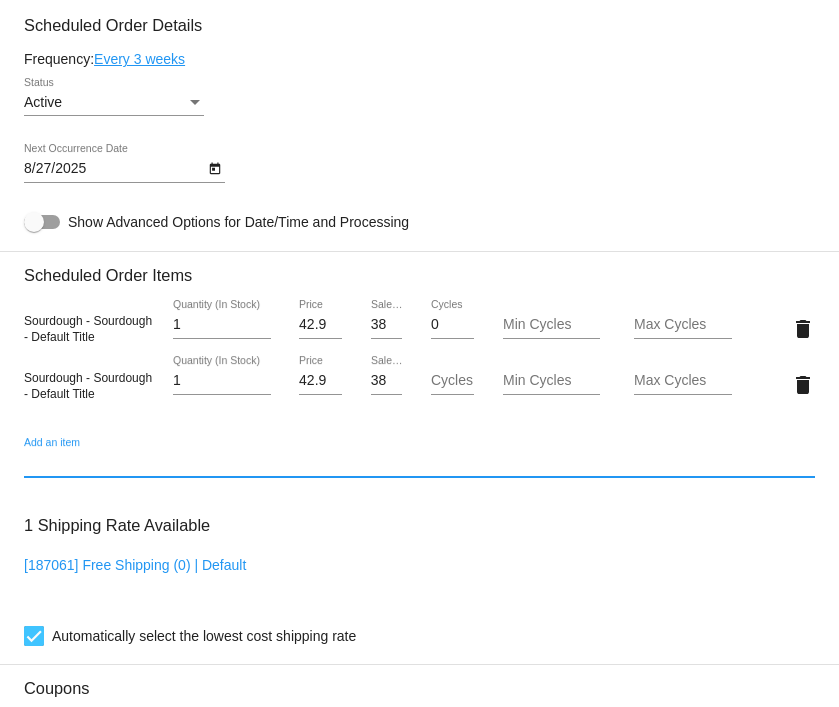 click on "38.69" at bounding box center (387, 381) 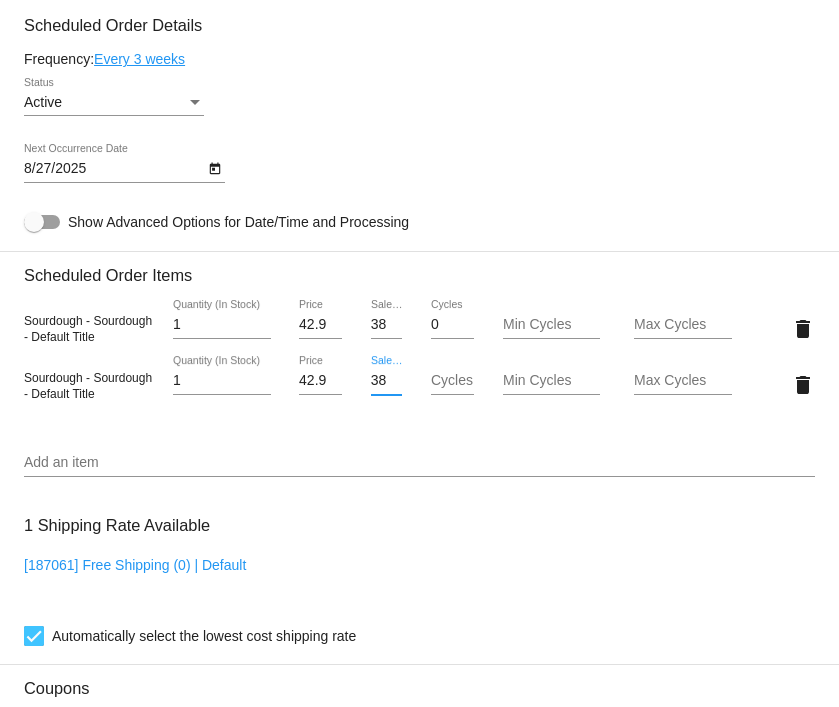 drag, startPoint x: 378, startPoint y: 394, endPoint x: 407, endPoint y: 394, distance: 29 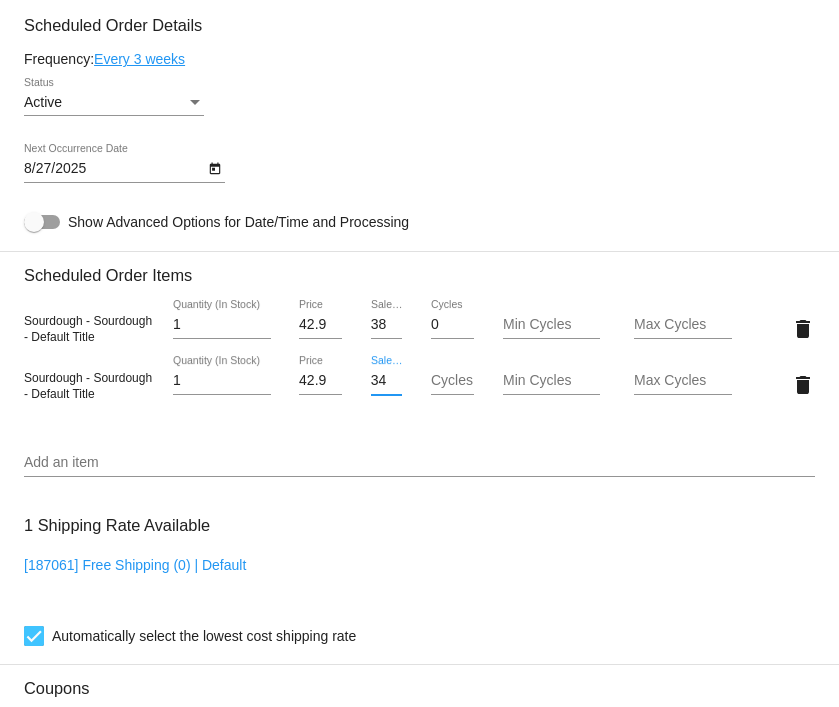 type on "34.82" 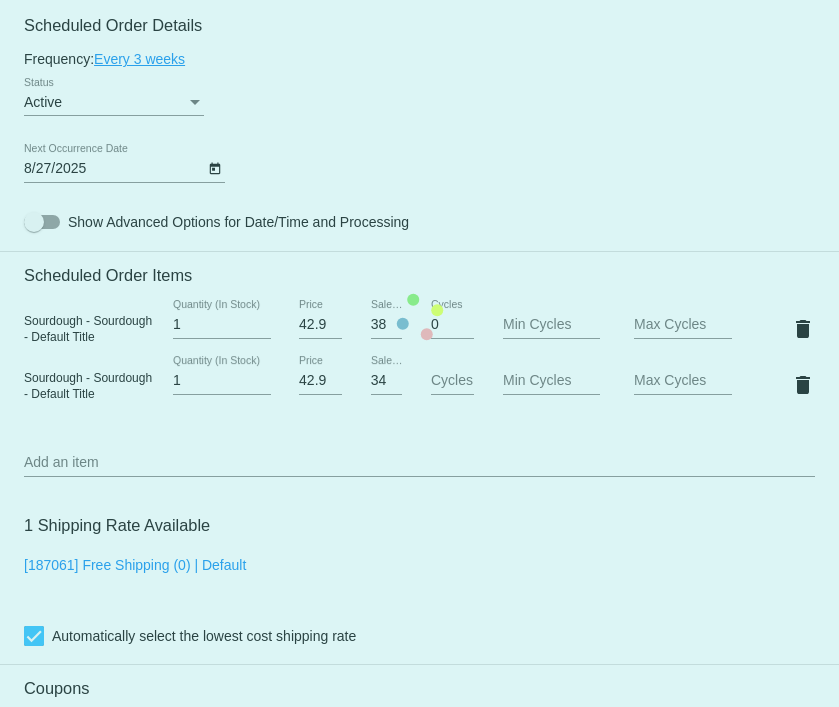 click on "Customer
6179646: Donna Ginsberg
dgserenity@msn.com
Customer Shipping
Enter Shipping Address Select A Saved Address (0)
Donna
Shipping First Name
Ginsberg
Shipping Last Name
US | USA
Shipping Country
1320 Gate Post Ln
Shipping Street 1
Shipping Street 2
Charlottesville
Shipping City
VA | Virginia
Shipping State
22901
Shipping Postcode
Scheduled Order Details
Frequency:
Every 3 weeks
Active
Status" 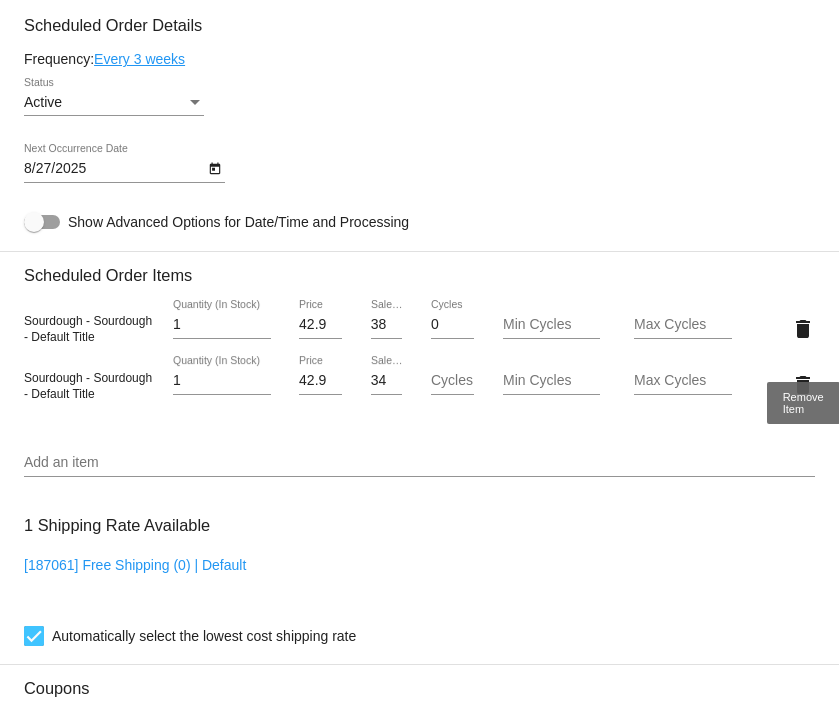 click on "delete" 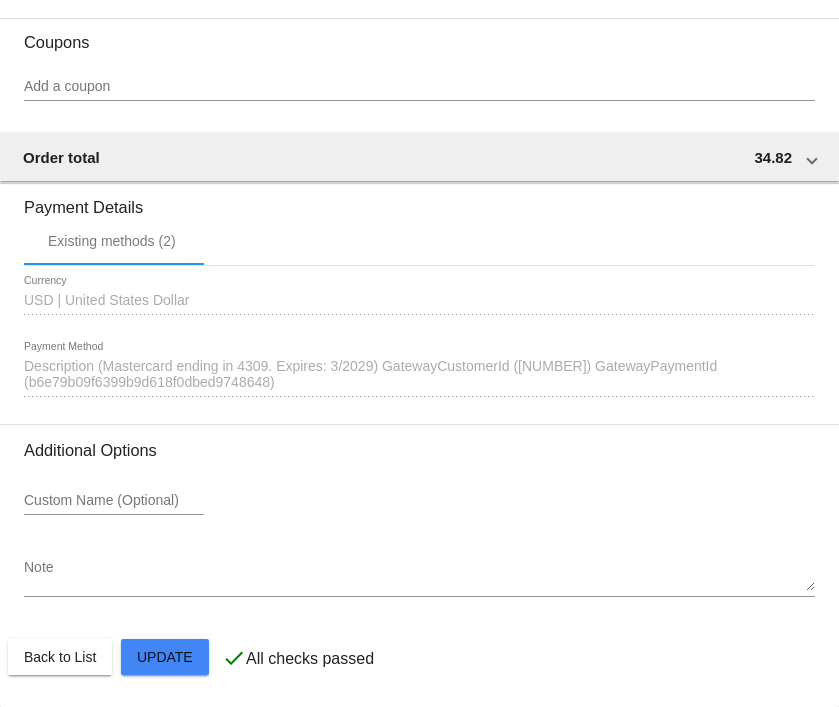 scroll, scrollTop: 1605, scrollLeft: 0, axis: vertical 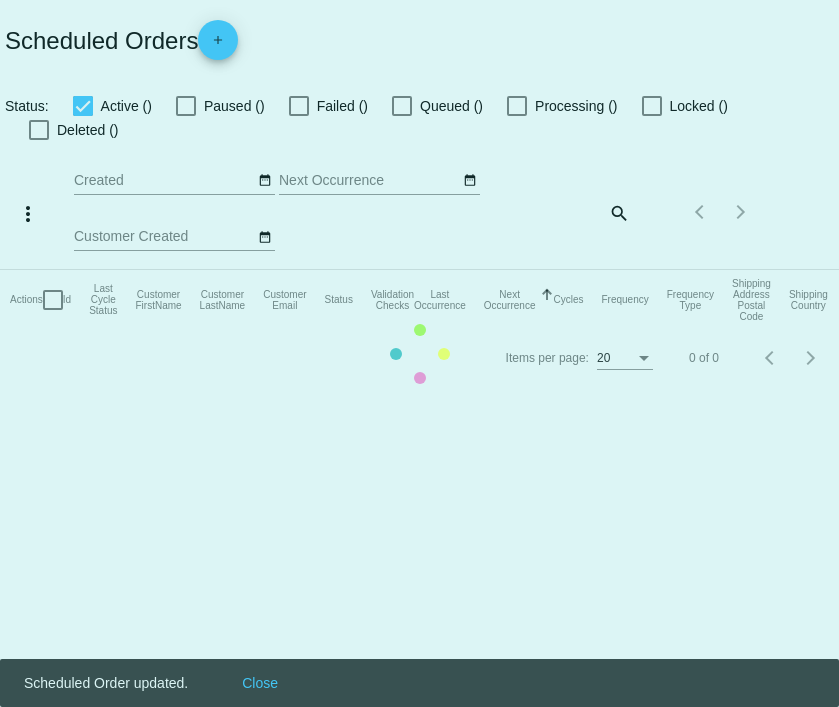 checkbox on "true" 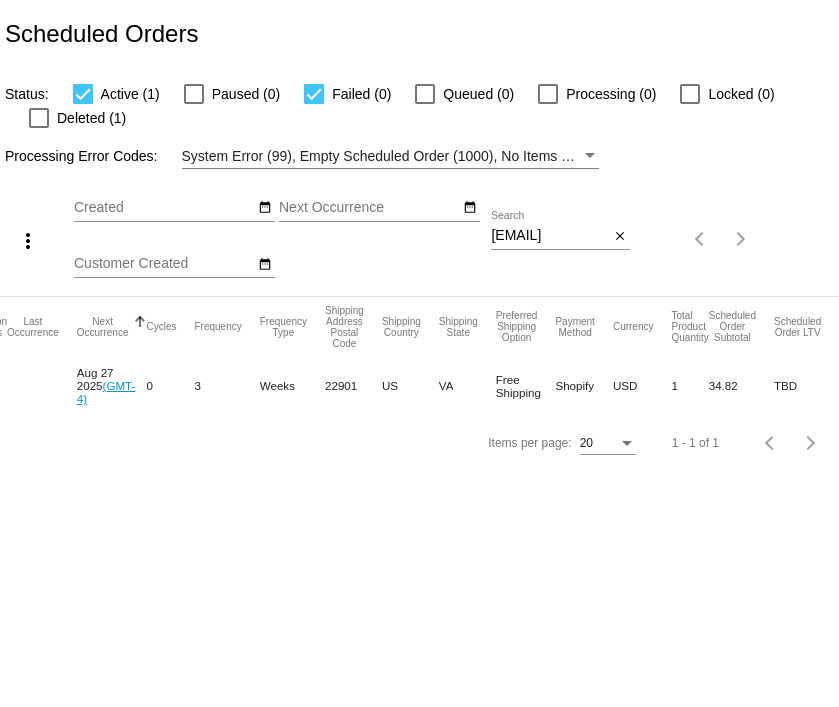 scroll, scrollTop: 0, scrollLeft: 555, axis: horizontal 